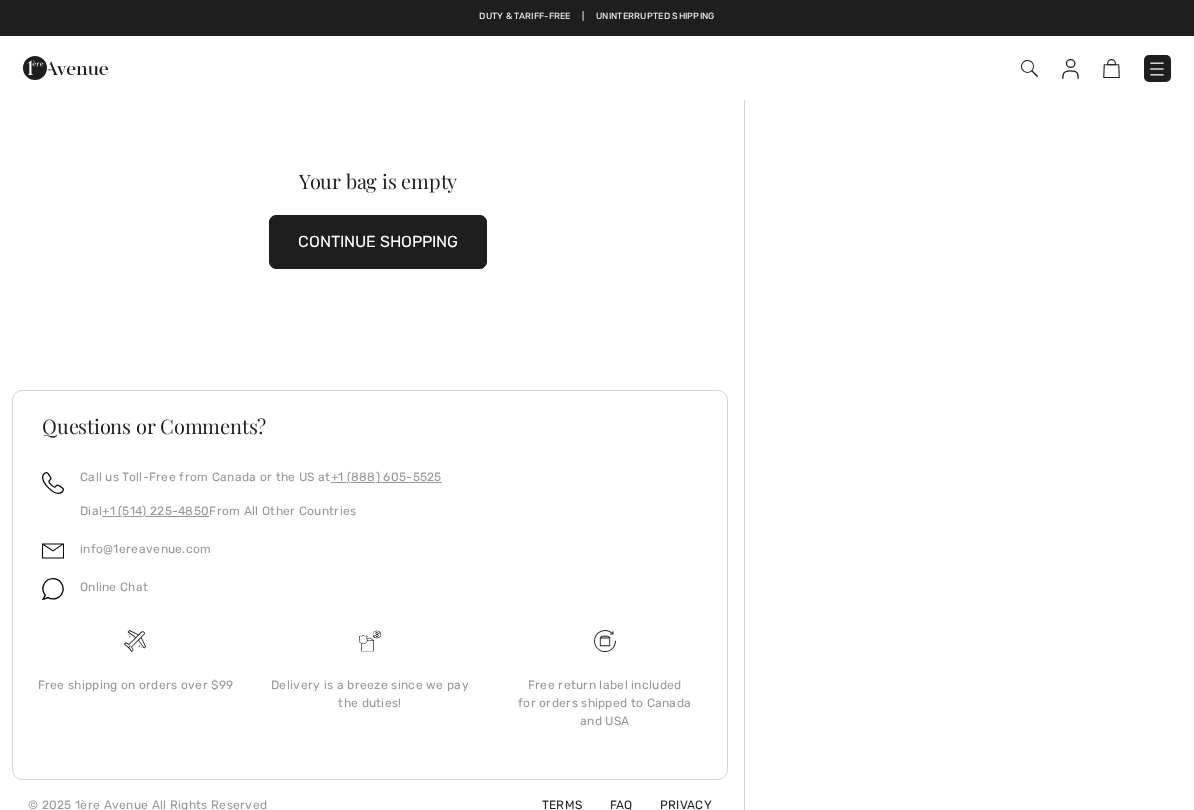 scroll, scrollTop: 0, scrollLeft: 0, axis: both 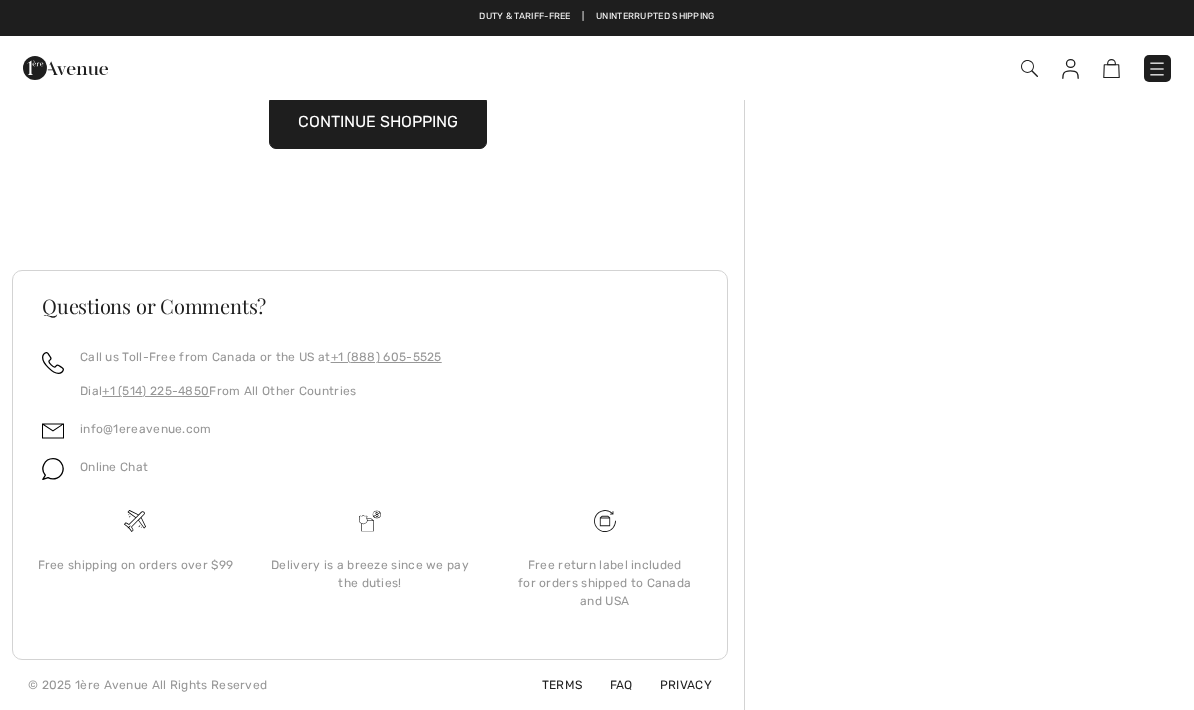 click on "Free return label included for orders shipped to Canada and USA" at bounding box center (604, 583) 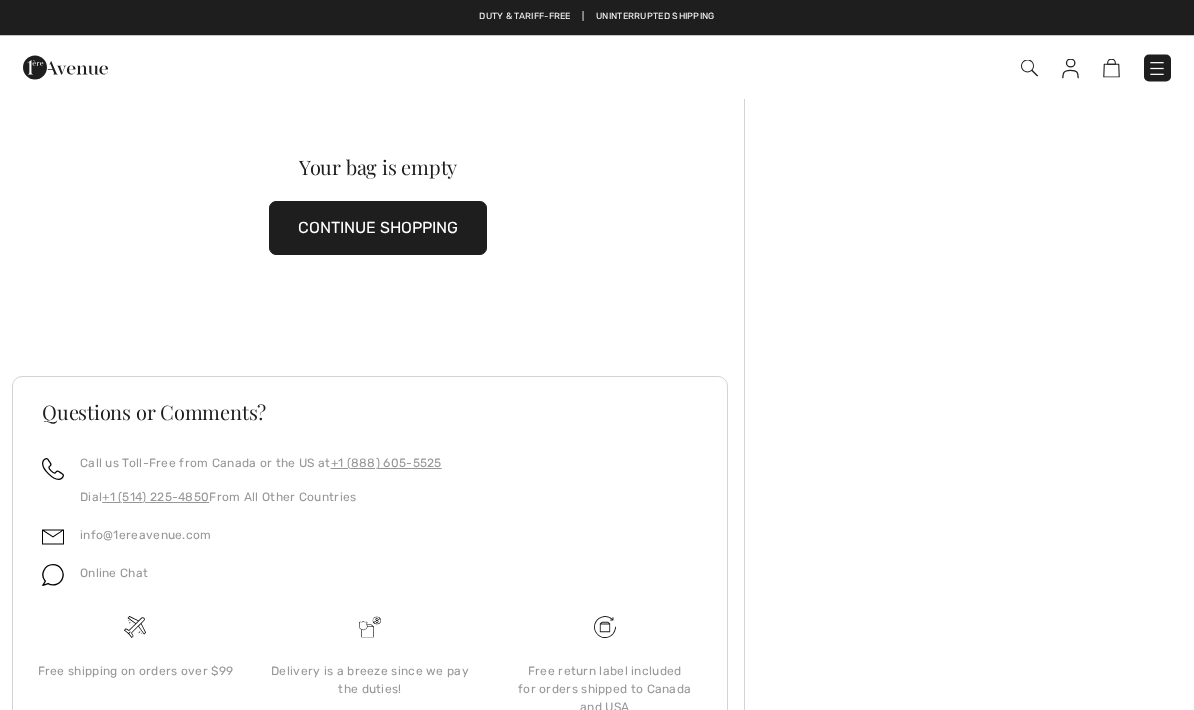 scroll, scrollTop: 0, scrollLeft: 0, axis: both 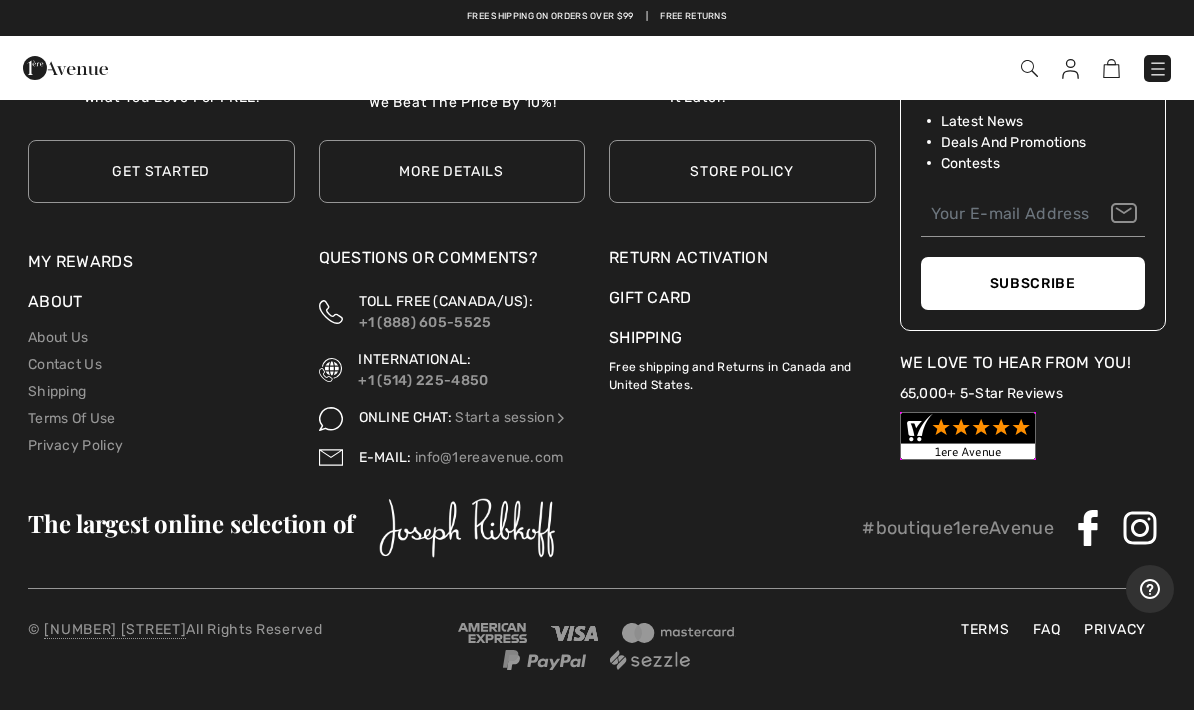 click on "Return Activation" at bounding box center (742, 258) 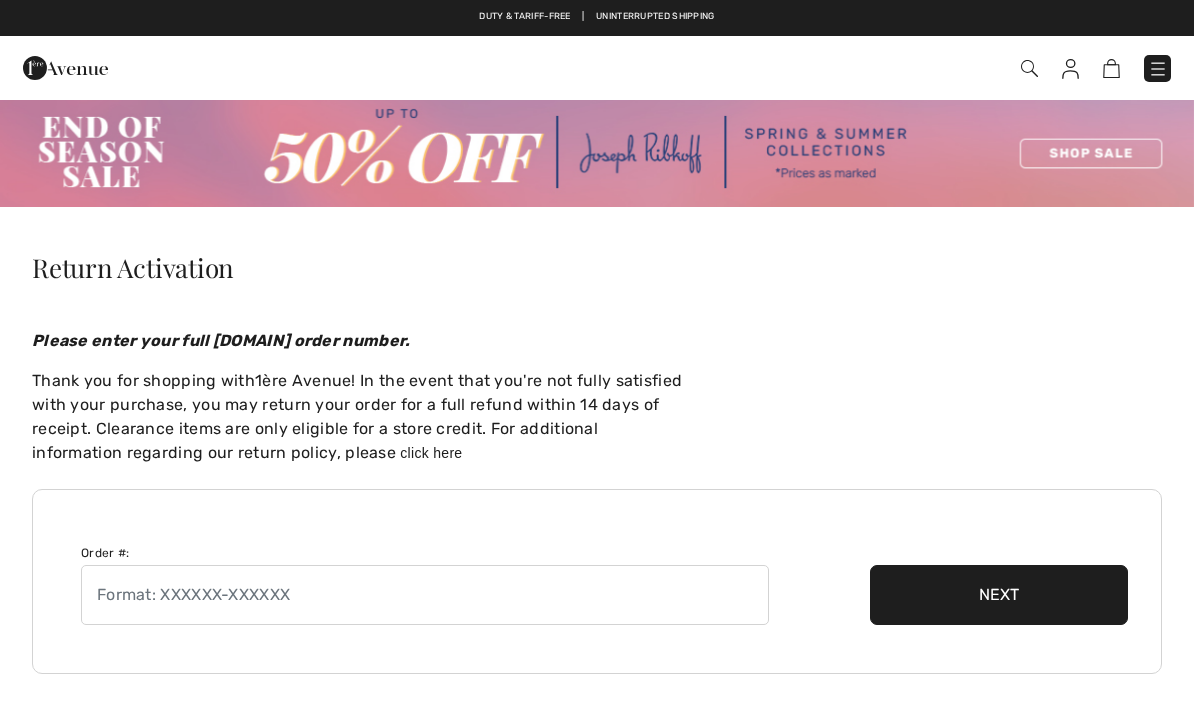 scroll, scrollTop: 0, scrollLeft: 0, axis: both 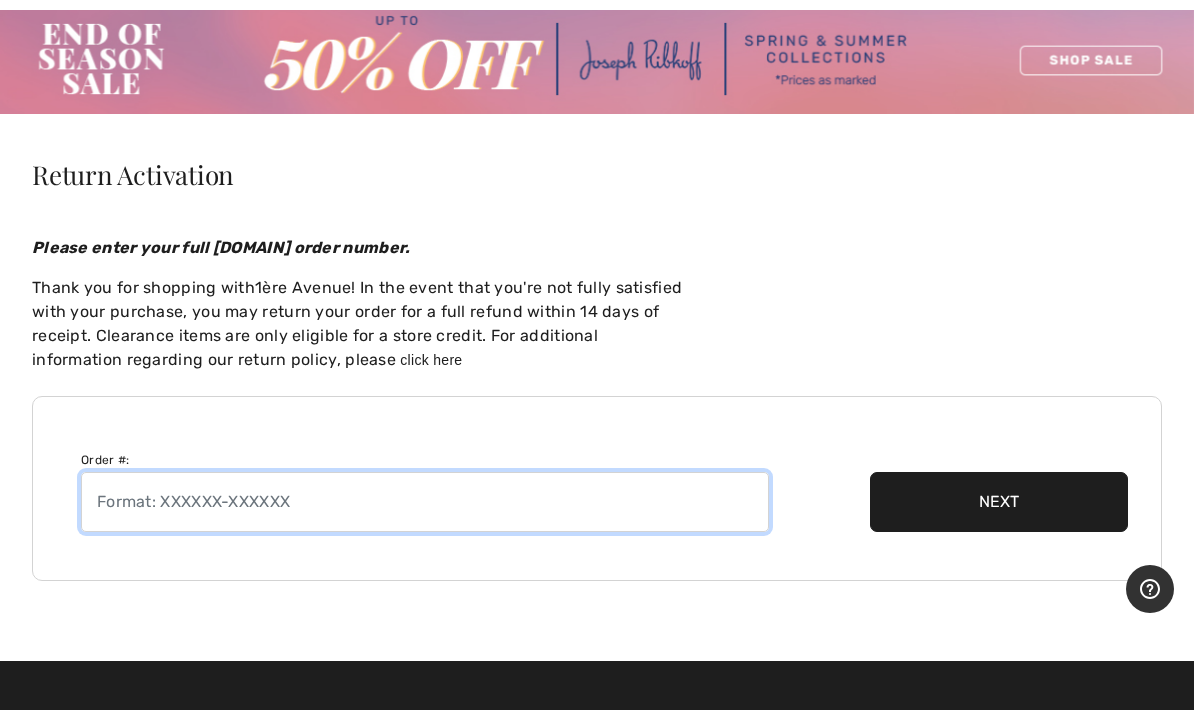 click at bounding box center (425, 502) 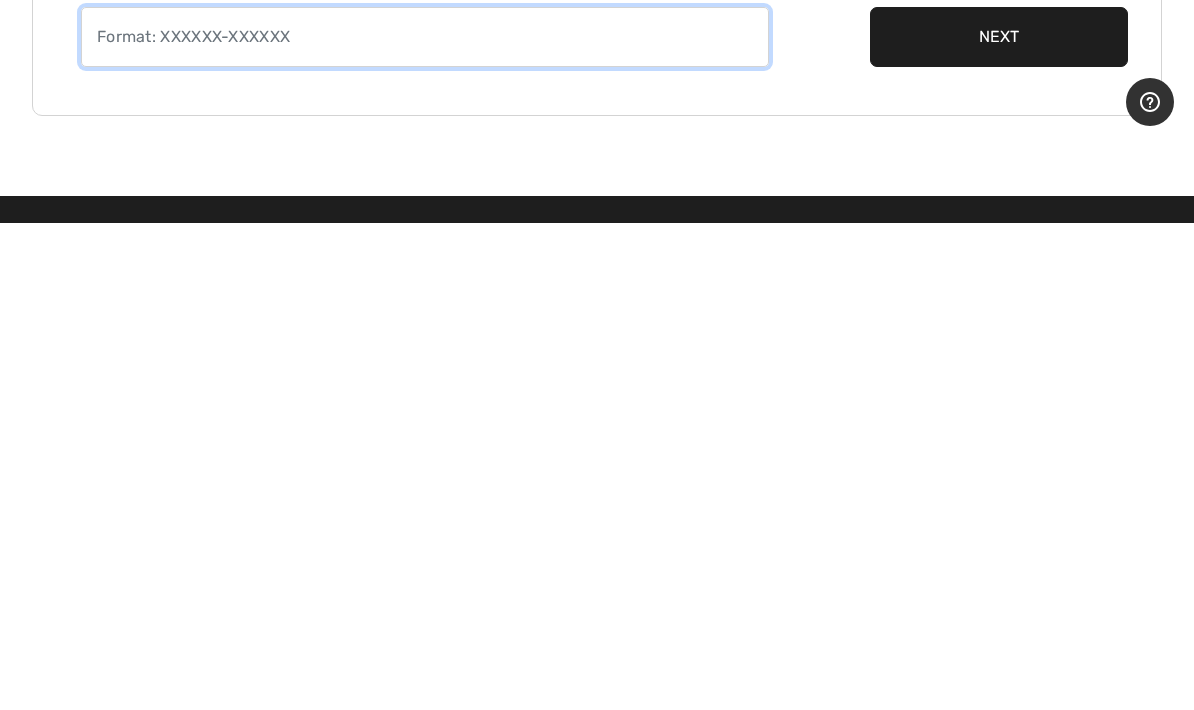 scroll, scrollTop: 72, scrollLeft: 0, axis: vertical 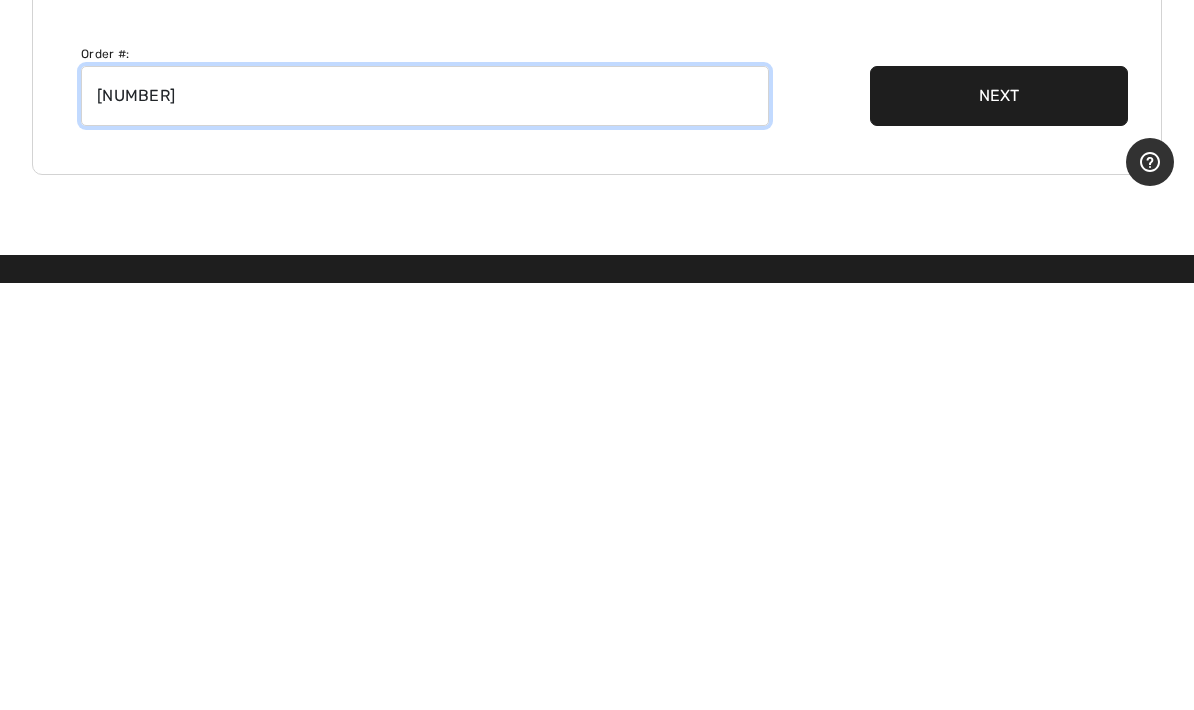 type on "250729-1376853" 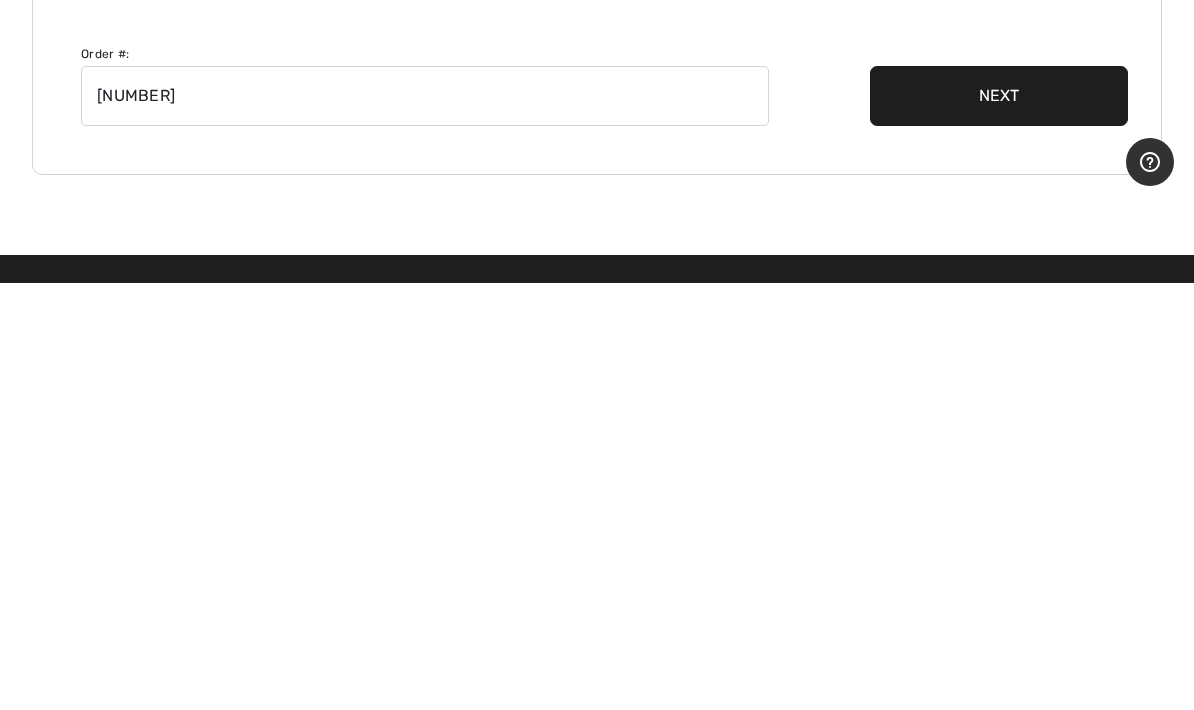 click on "Next" at bounding box center (999, 523) 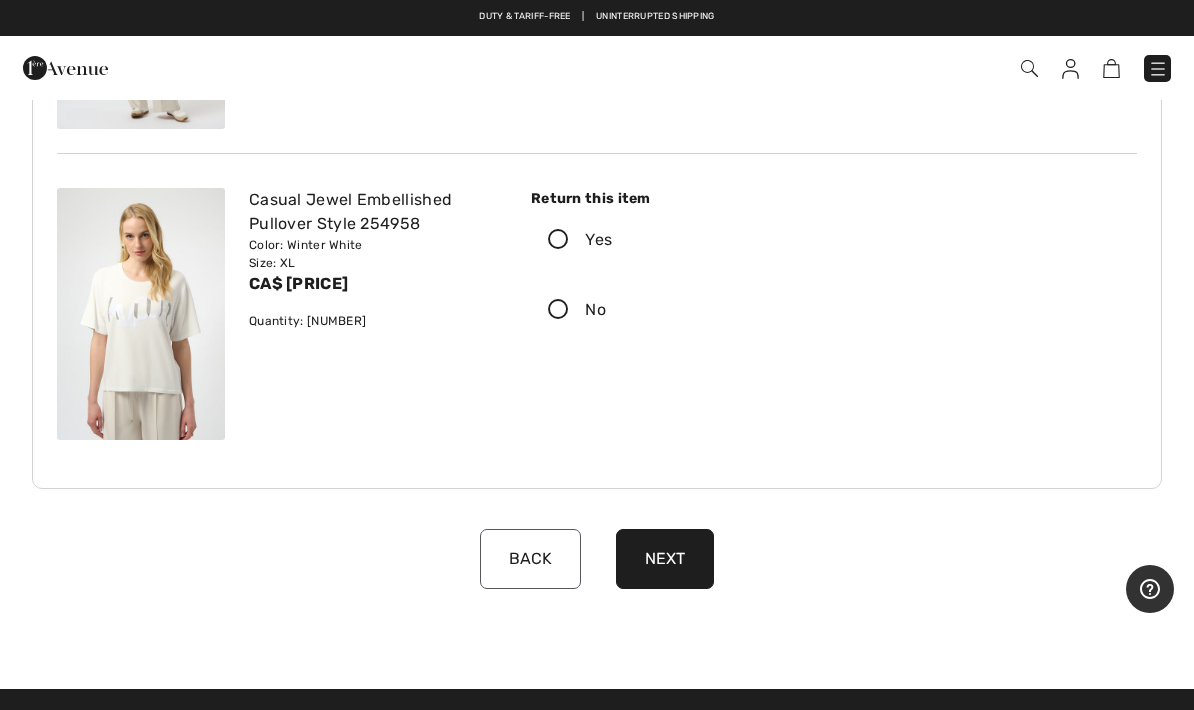 click at bounding box center (558, 310) 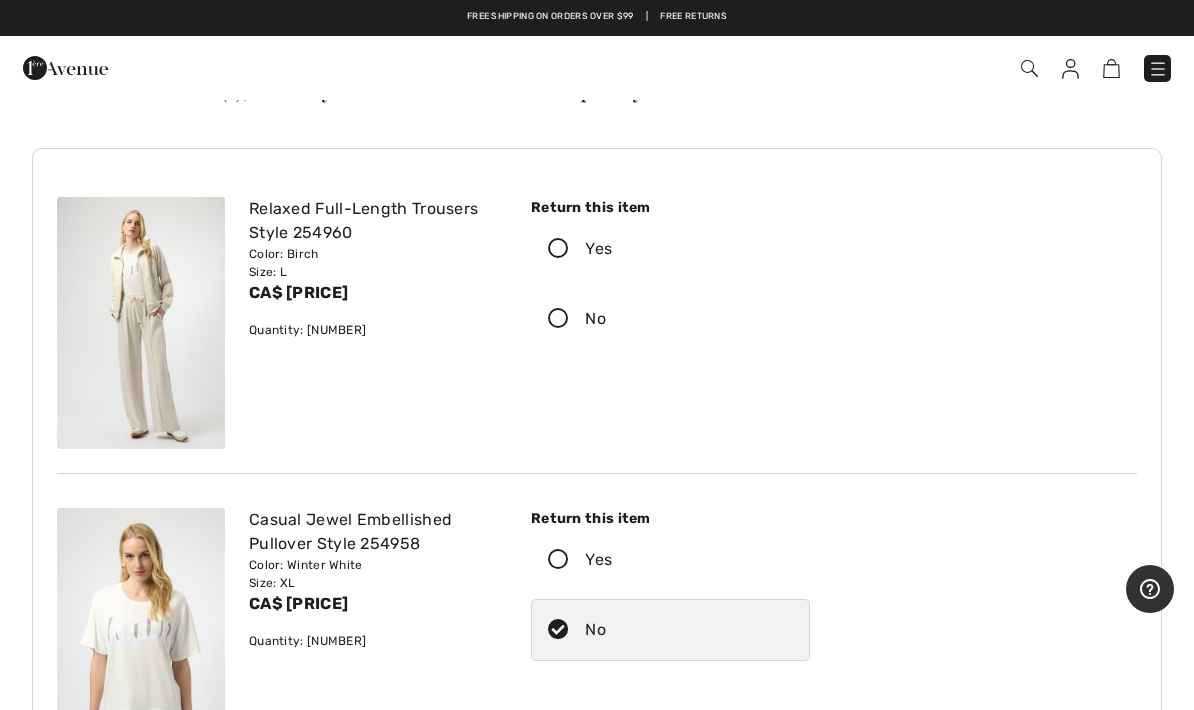 scroll, scrollTop: 164, scrollLeft: 0, axis: vertical 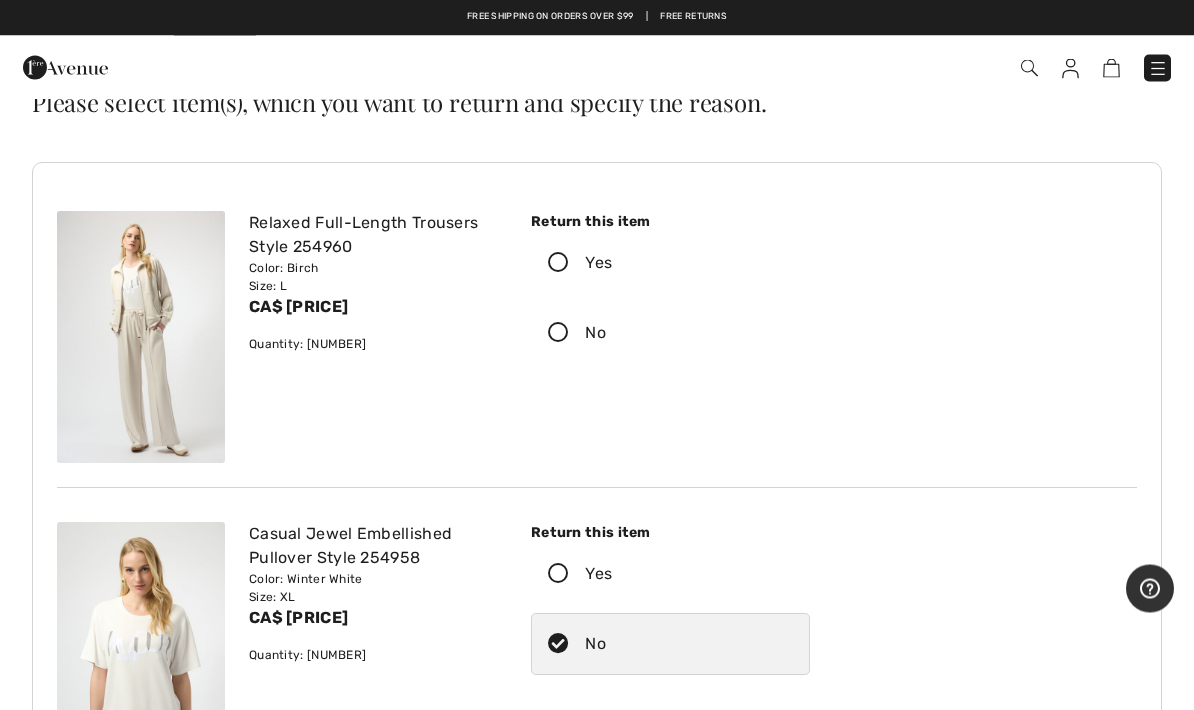 click at bounding box center (558, 264) 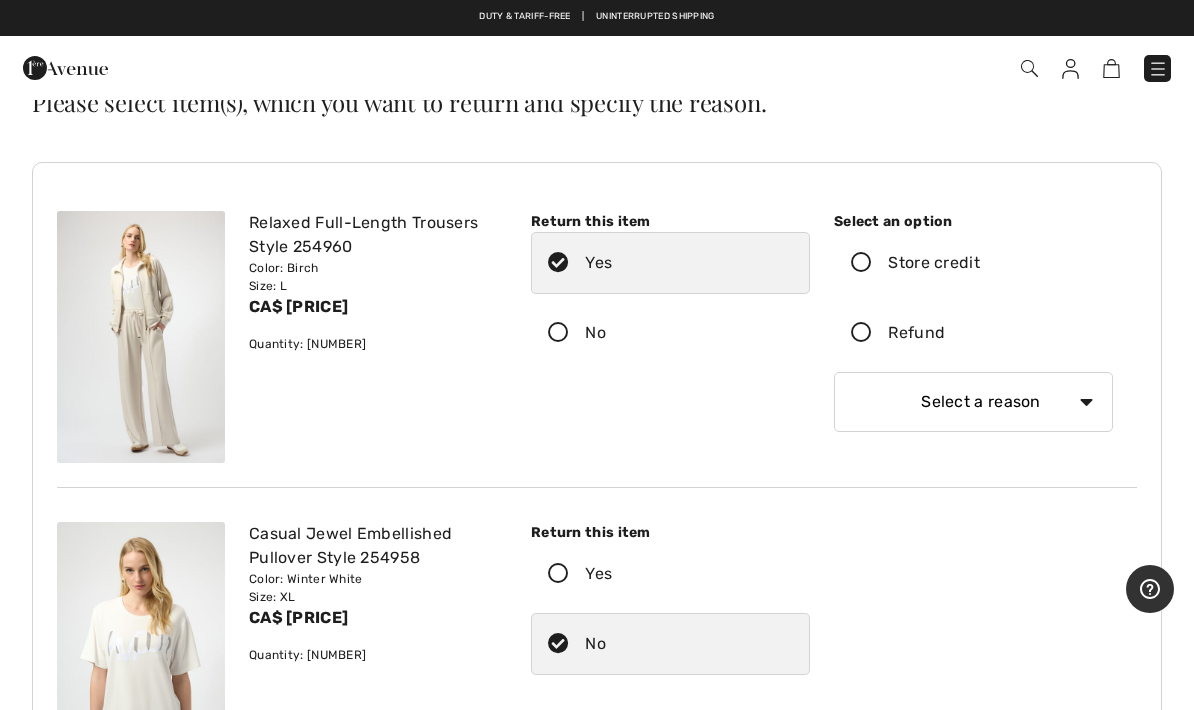 click at bounding box center (861, 263) 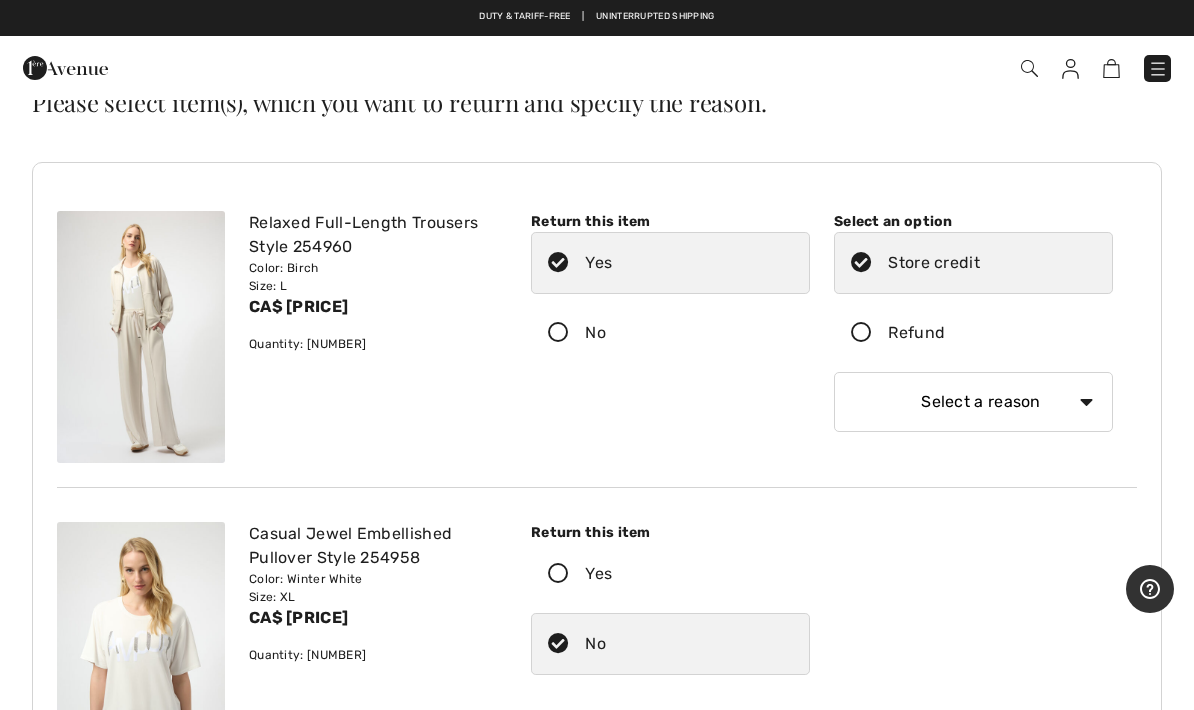 click on "Select a reason
I received the wrong product or size
My order arrived too late
I no longer need the product
The product did not meet my expectations
Item was received damaged
I ordered an incorrect size
Other (please specify)" at bounding box center [973, 402] 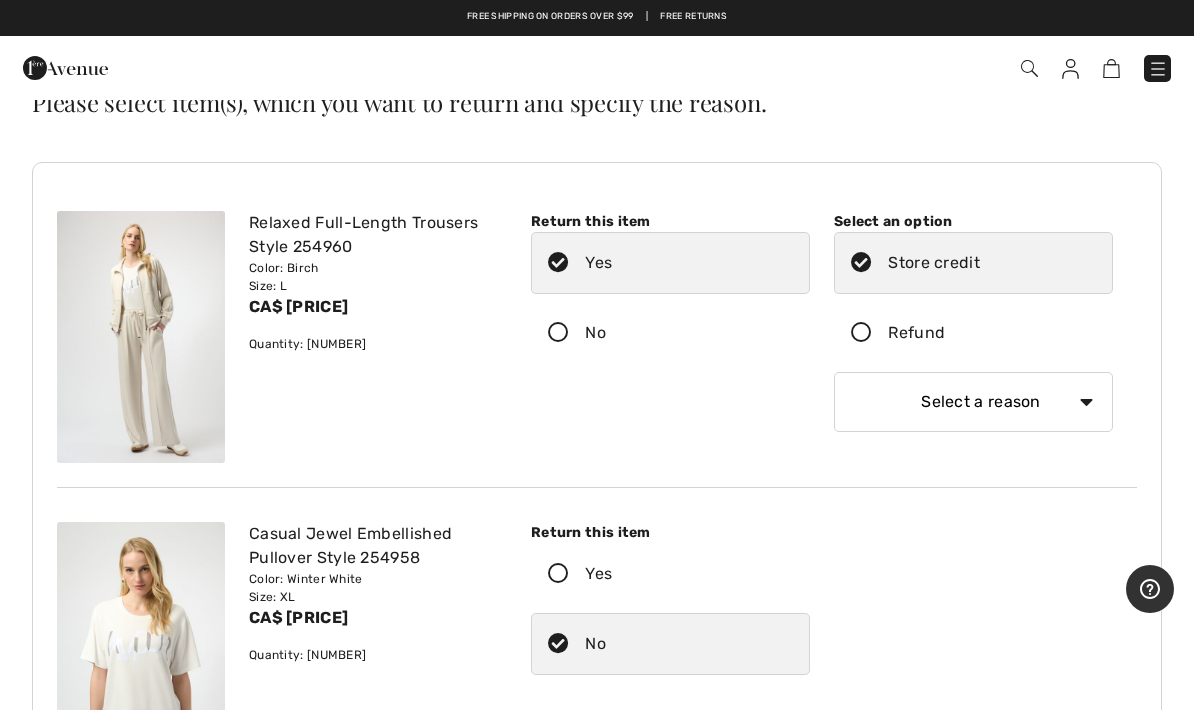 select on "6" 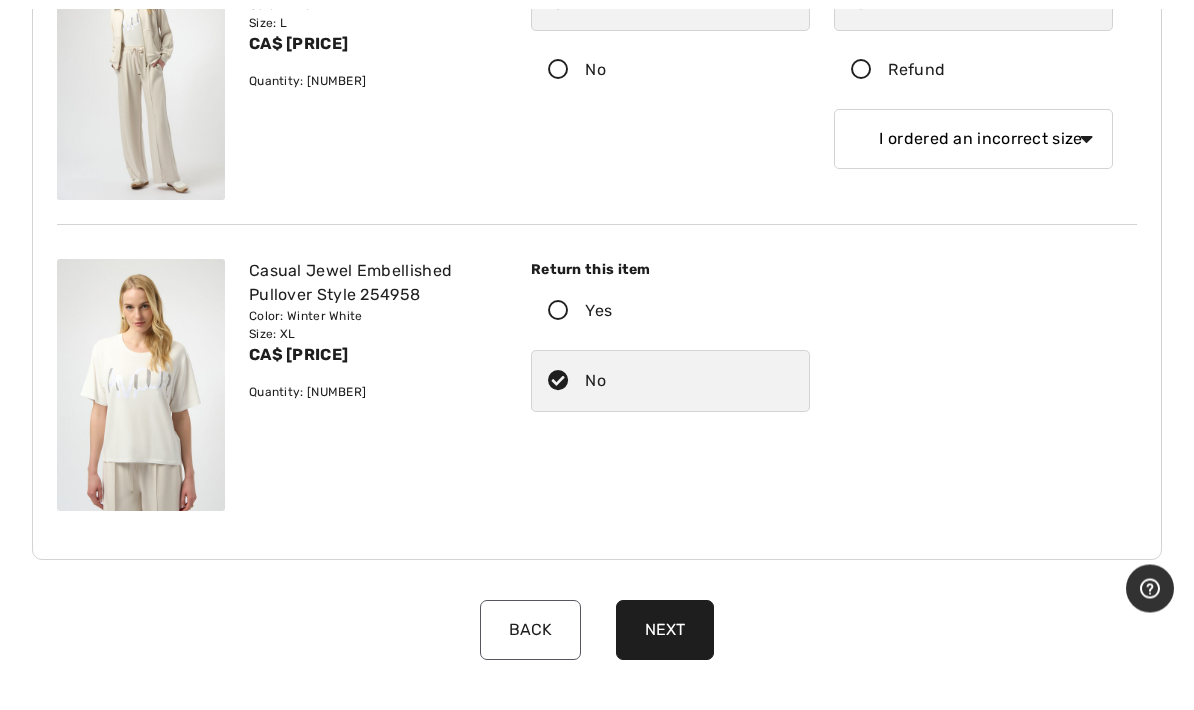 click on "Next" at bounding box center [665, 631] 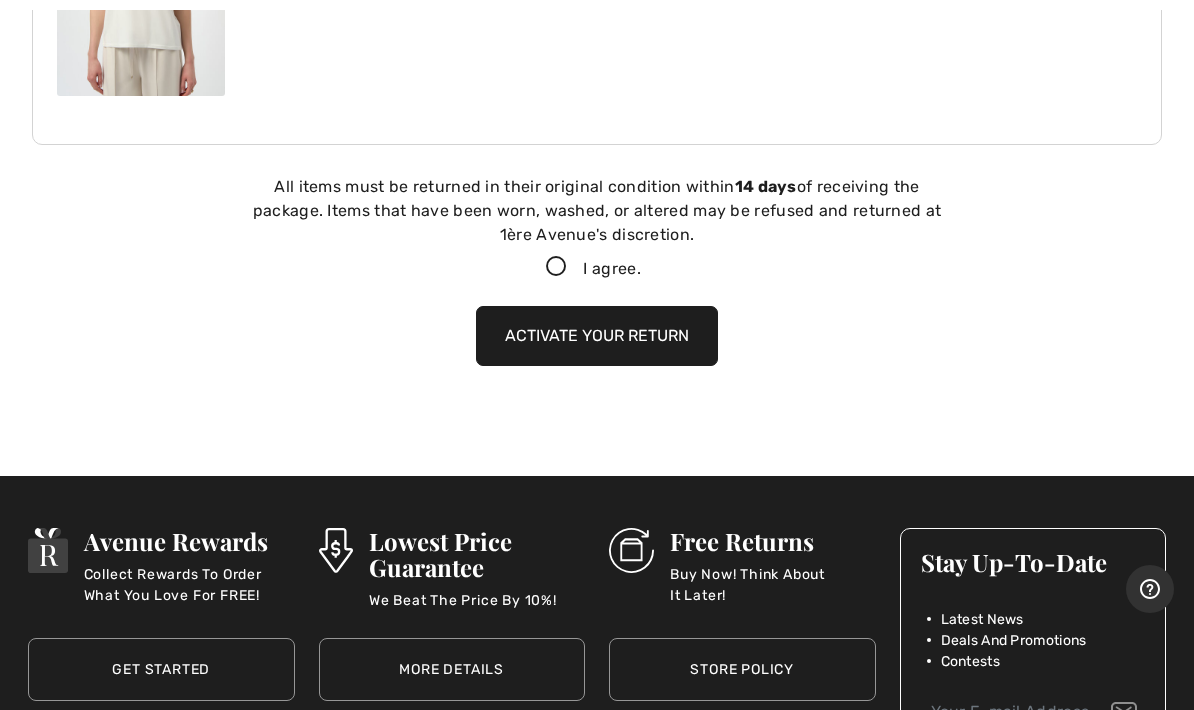 scroll, scrollTop: 898, scrollLeft: 0, axis: vertical 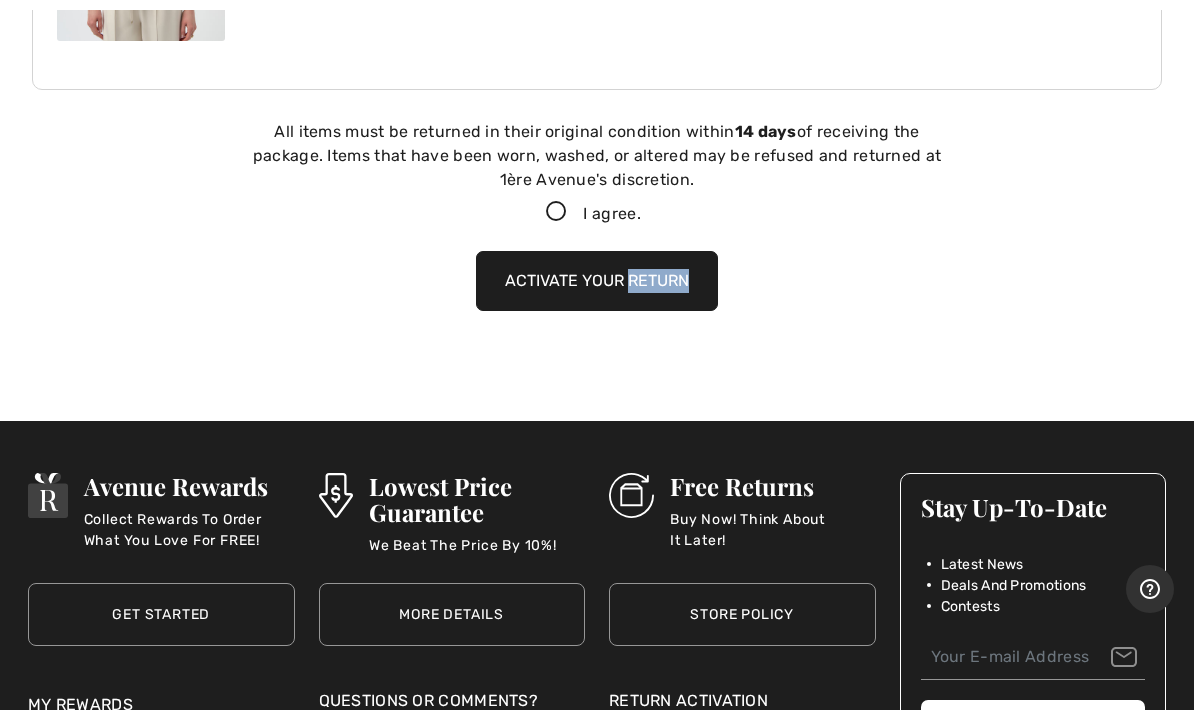 click at bounding box center (556, 212) 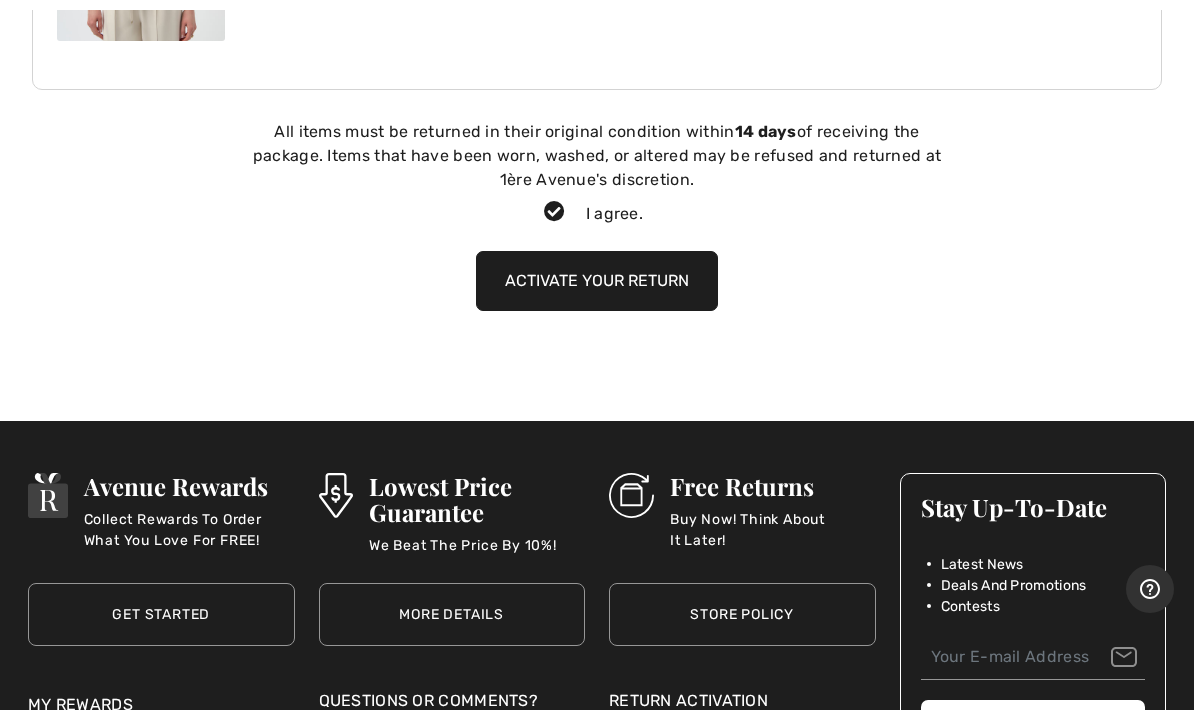 click on "Activate your return" at bounding box center [597, 281] 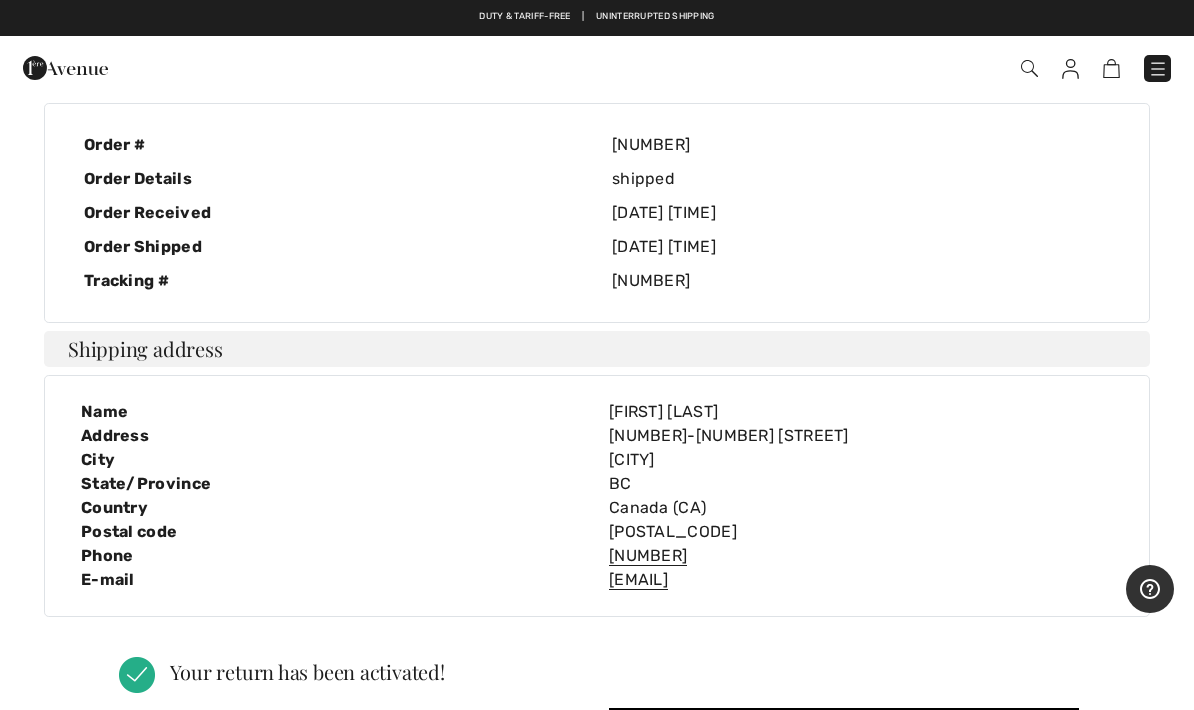 scroll, scrollTop: 0, scrollLeft: 0, axis: both 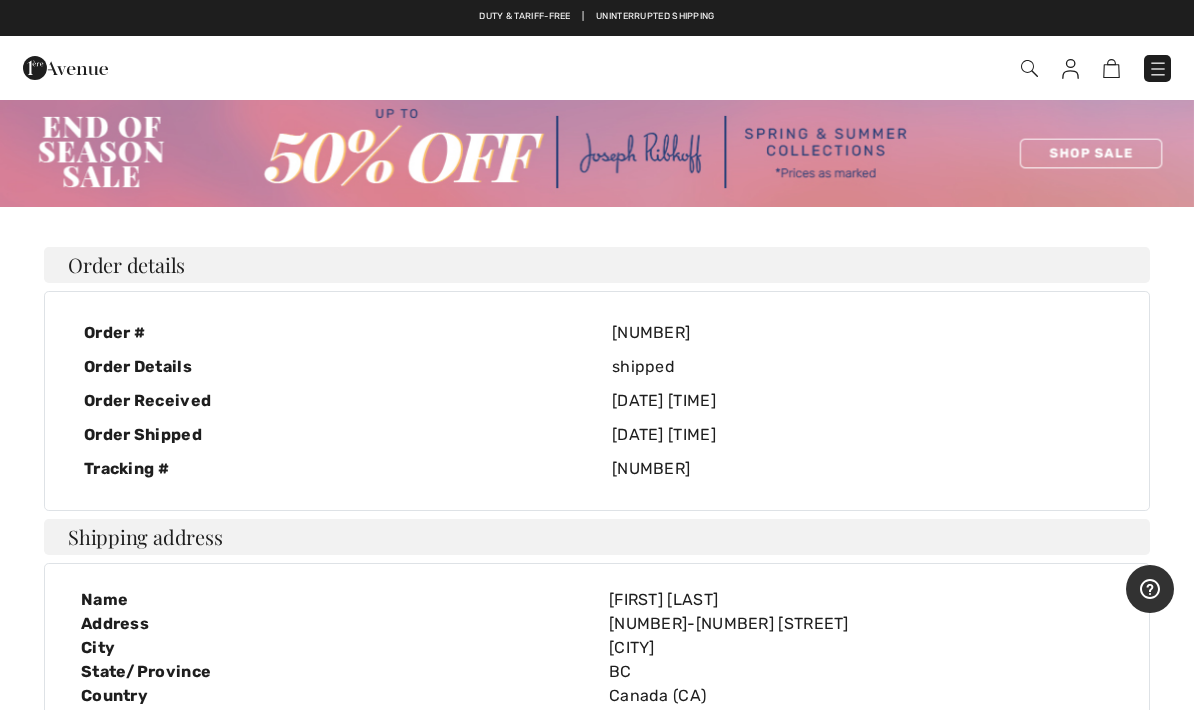 click at bounding box center [1029, 68] 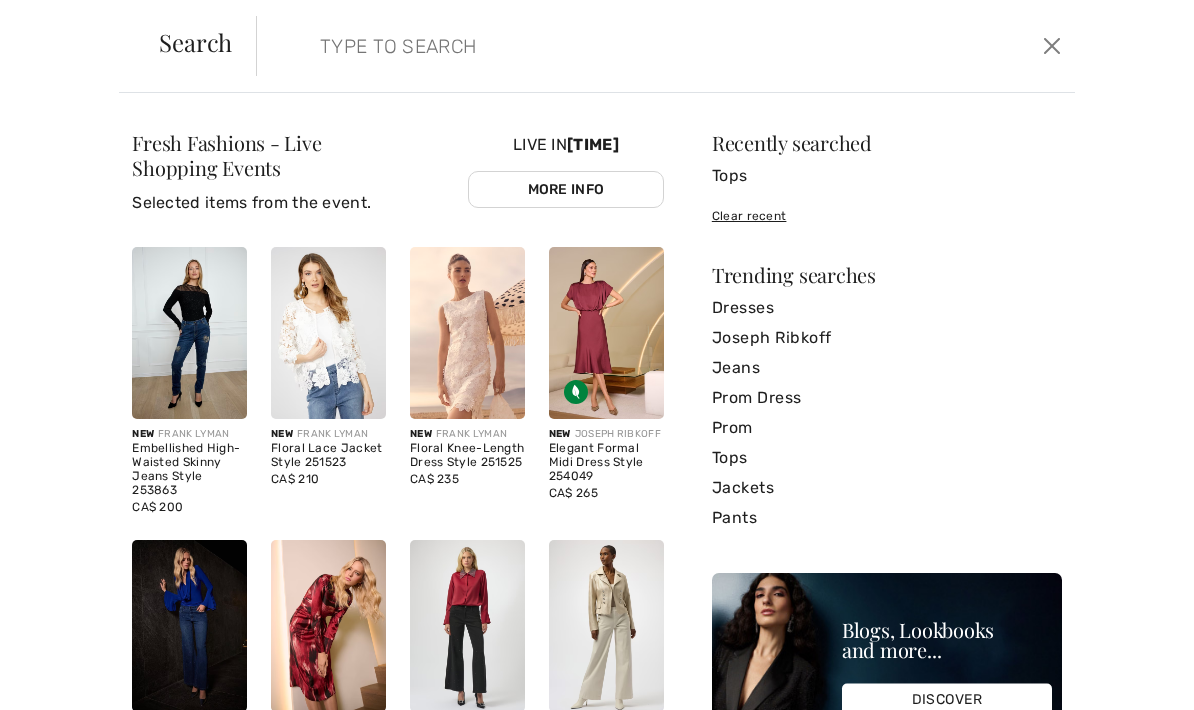 click at bounding box center (579, 46) 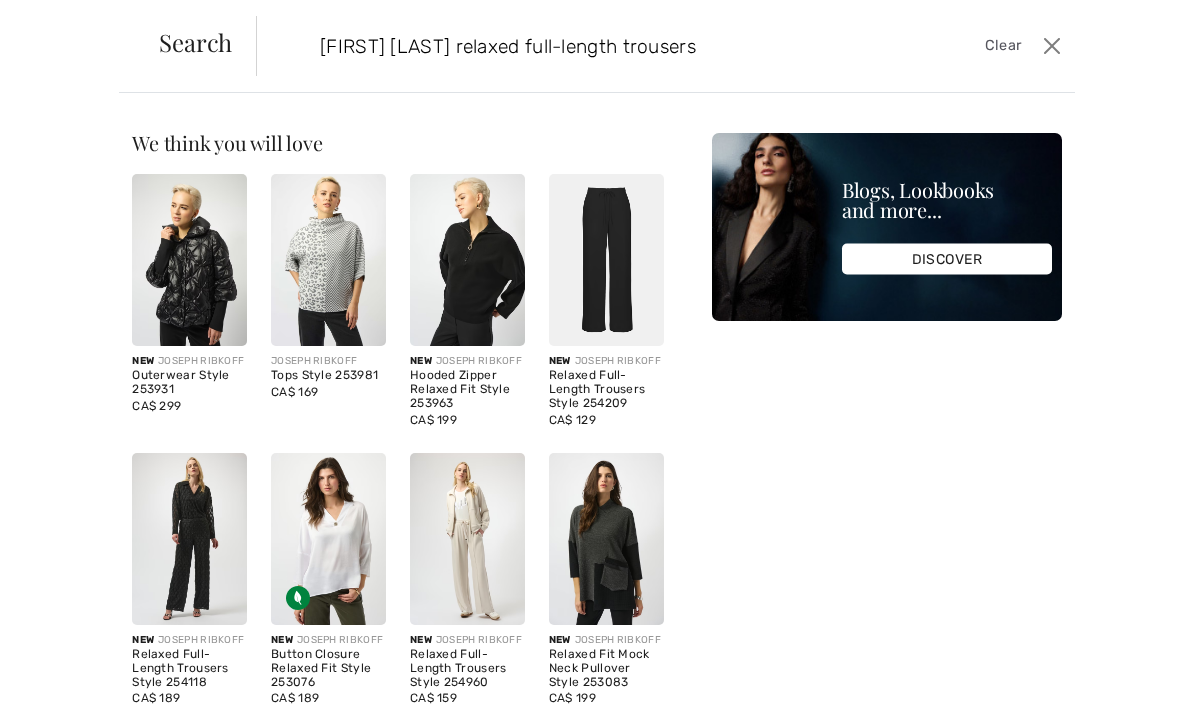 type on "Joseph ripkoff relaxed full-length trousers" 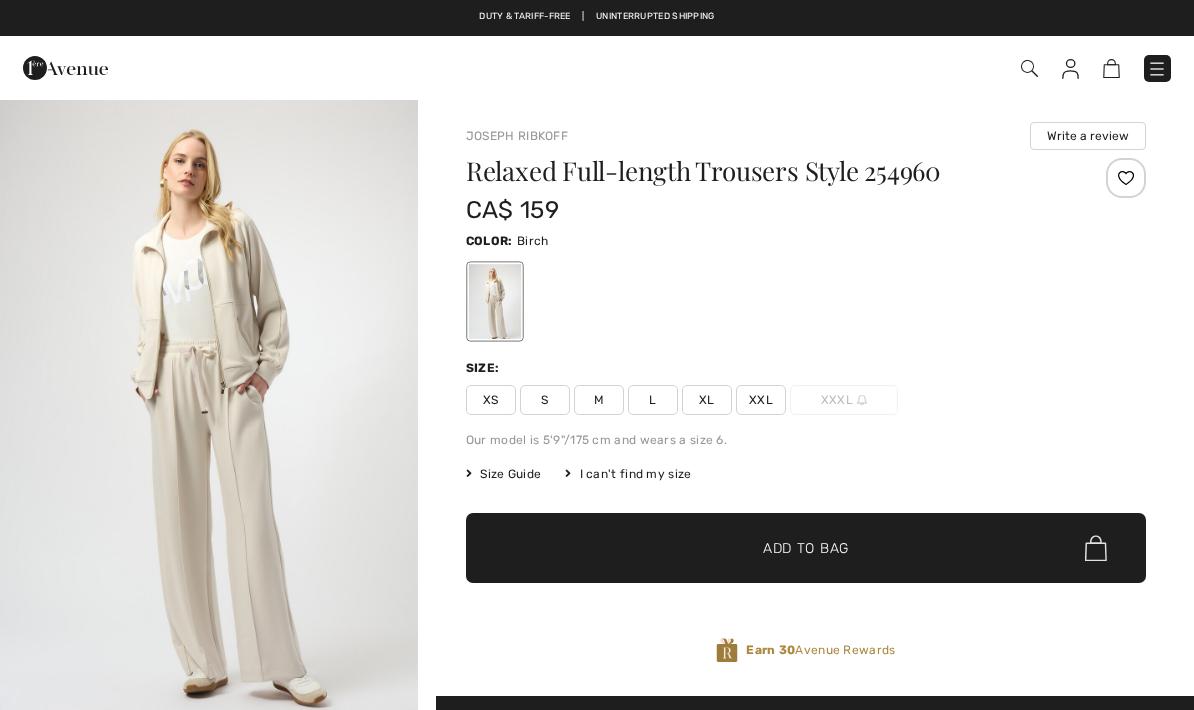 scroll, scrollTop: 0, scrollLeft: 0, axis: both 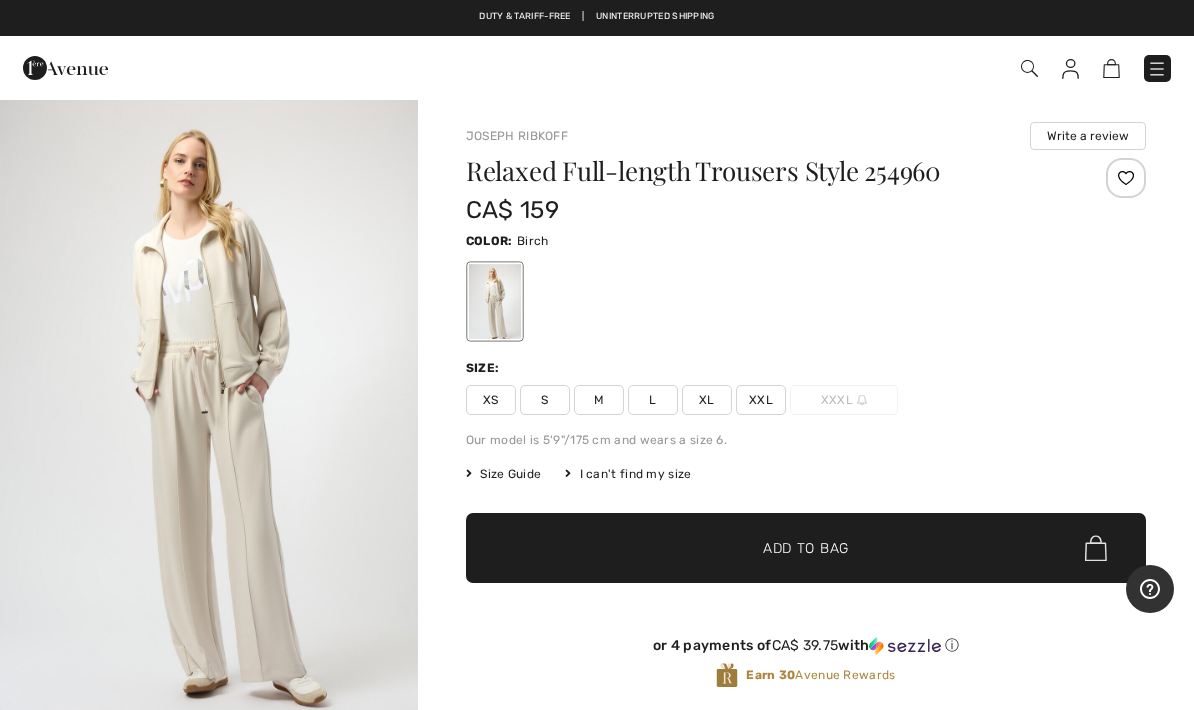 click on "M" at bounding box center (599, 400) 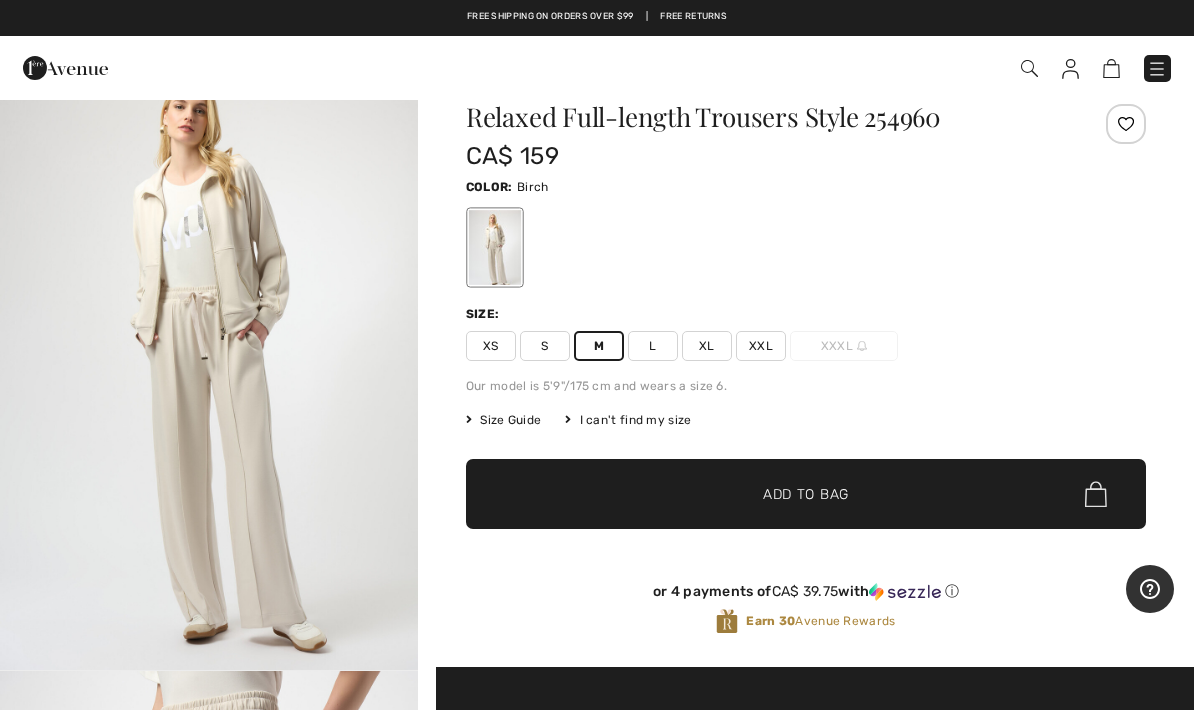scroll, scrollTop: 88, scrollLeft: 0, axis: vertical 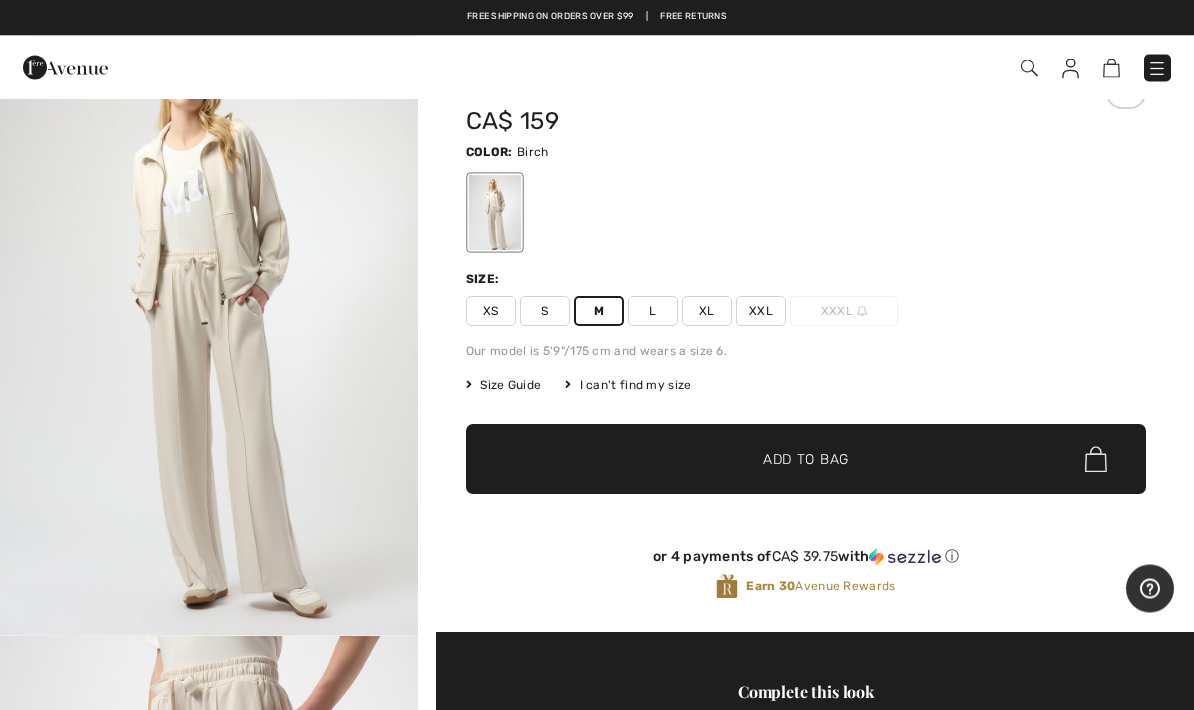 click on "Add to Bag" at bounding box center (806, 460) 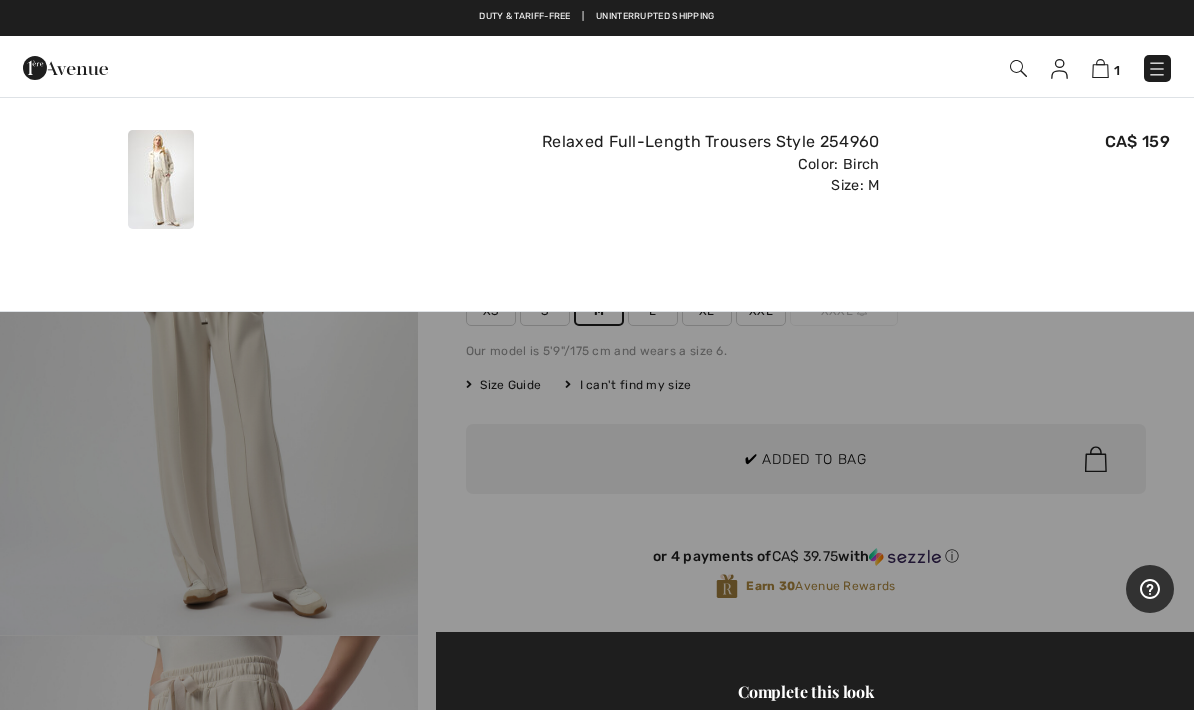 scroll, scrollTop: 0, scrollLeft: 0, axis: both 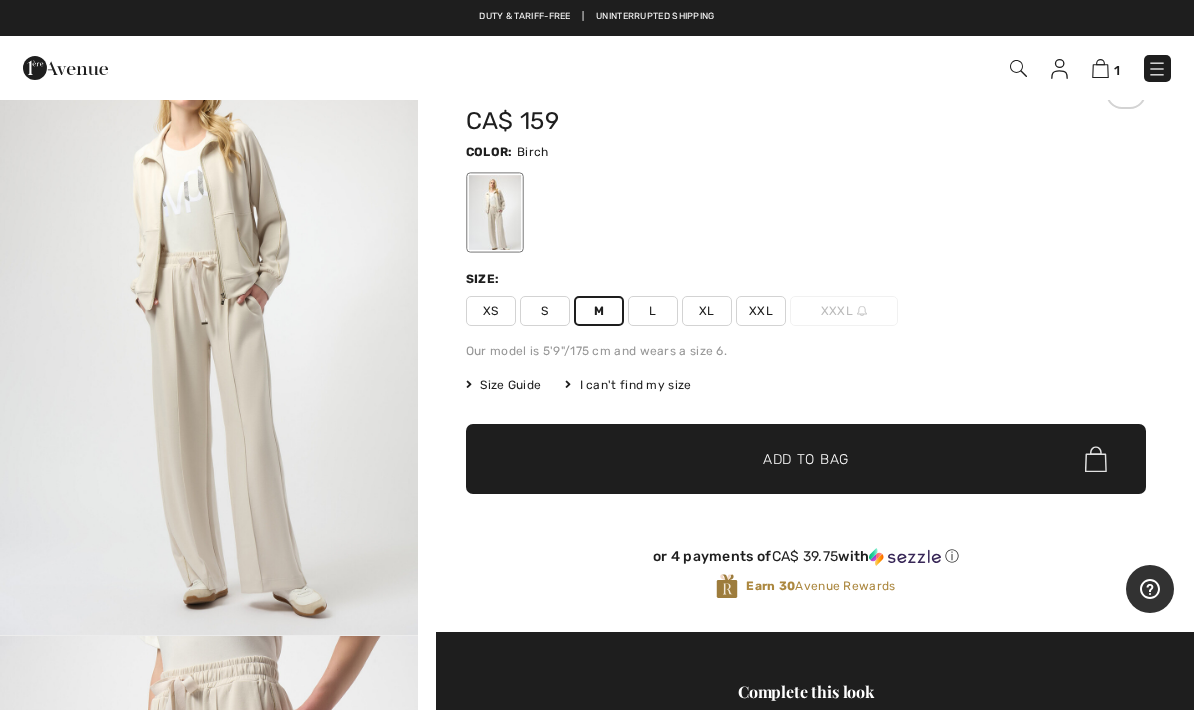 click at bounding box center [1100, 68] 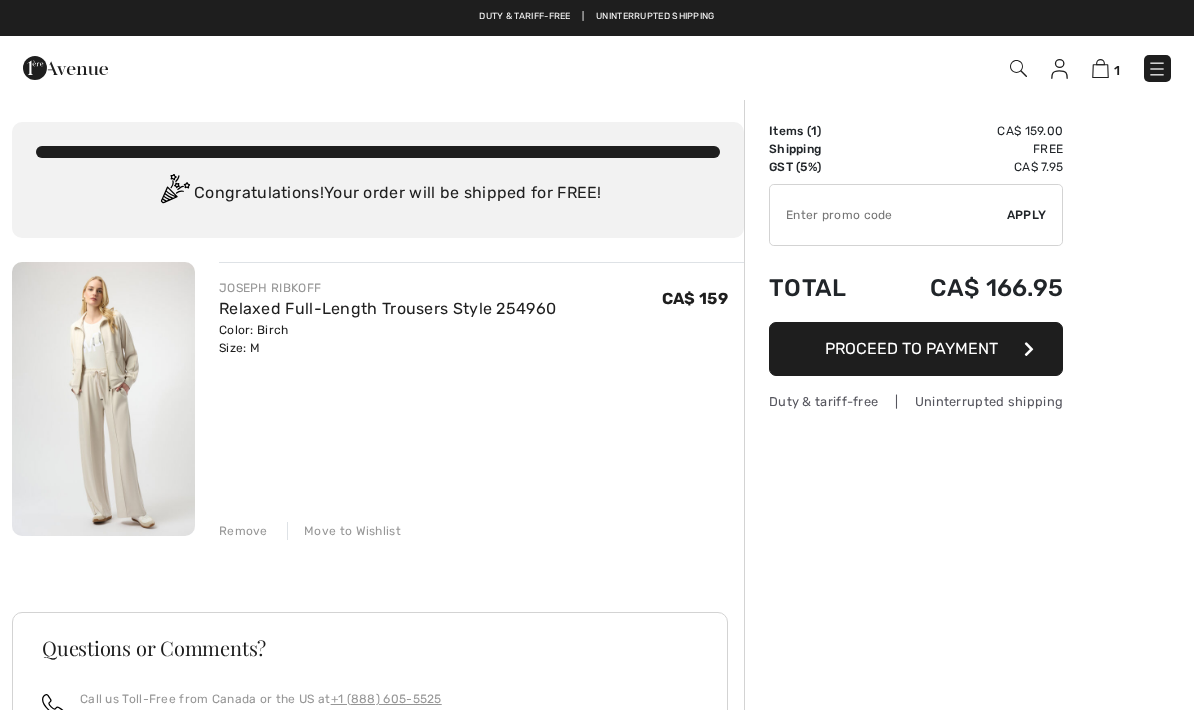 scroll, scrollTop: 0, scrollLeft: 0, axis: both 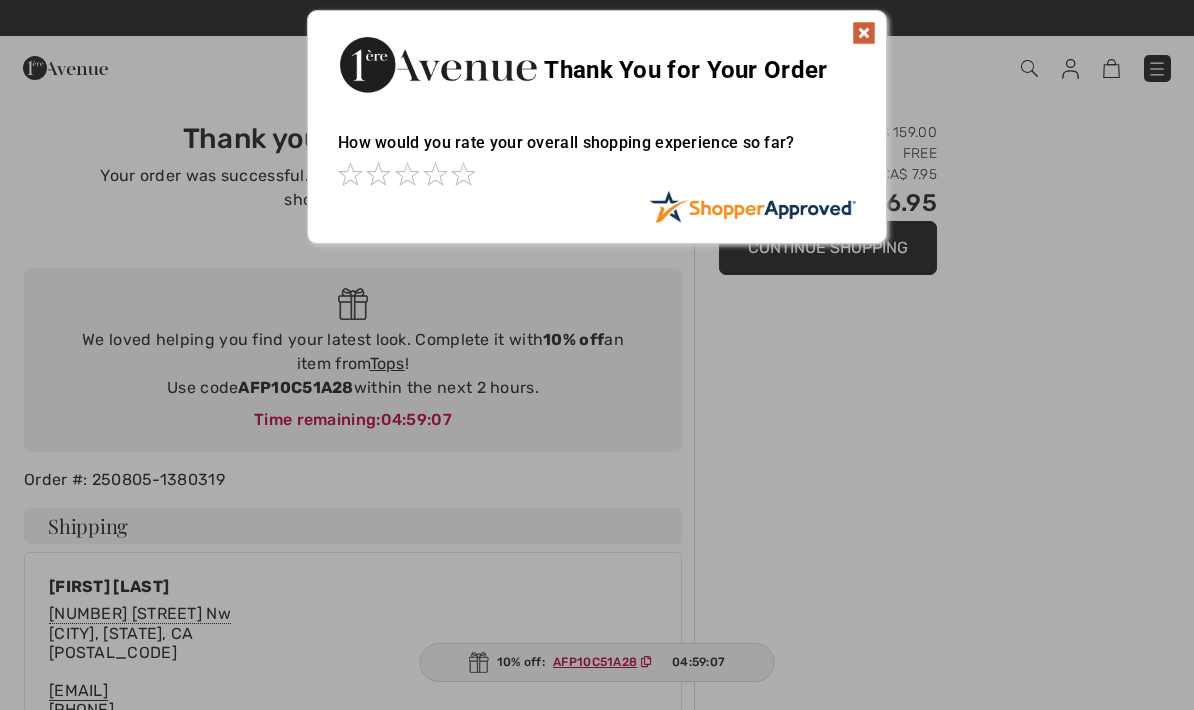 click at bounding box center [864, 33] 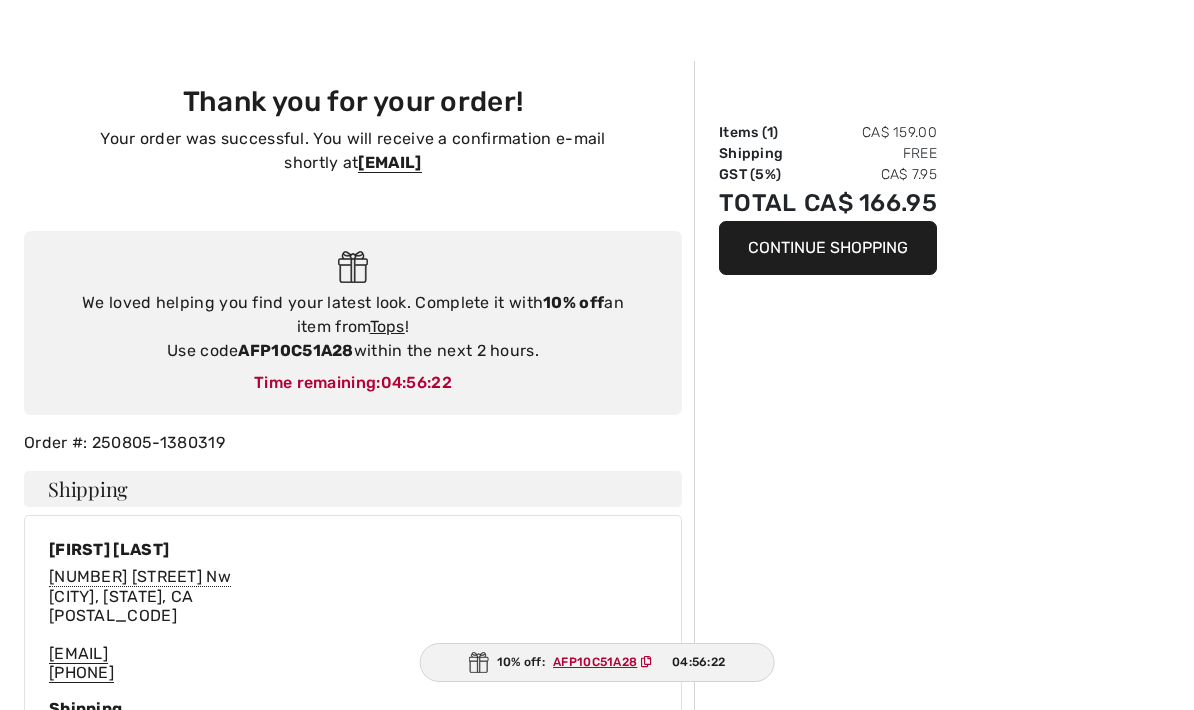scroll, scrollTop: 0, scrollLeft: 0, axis: both 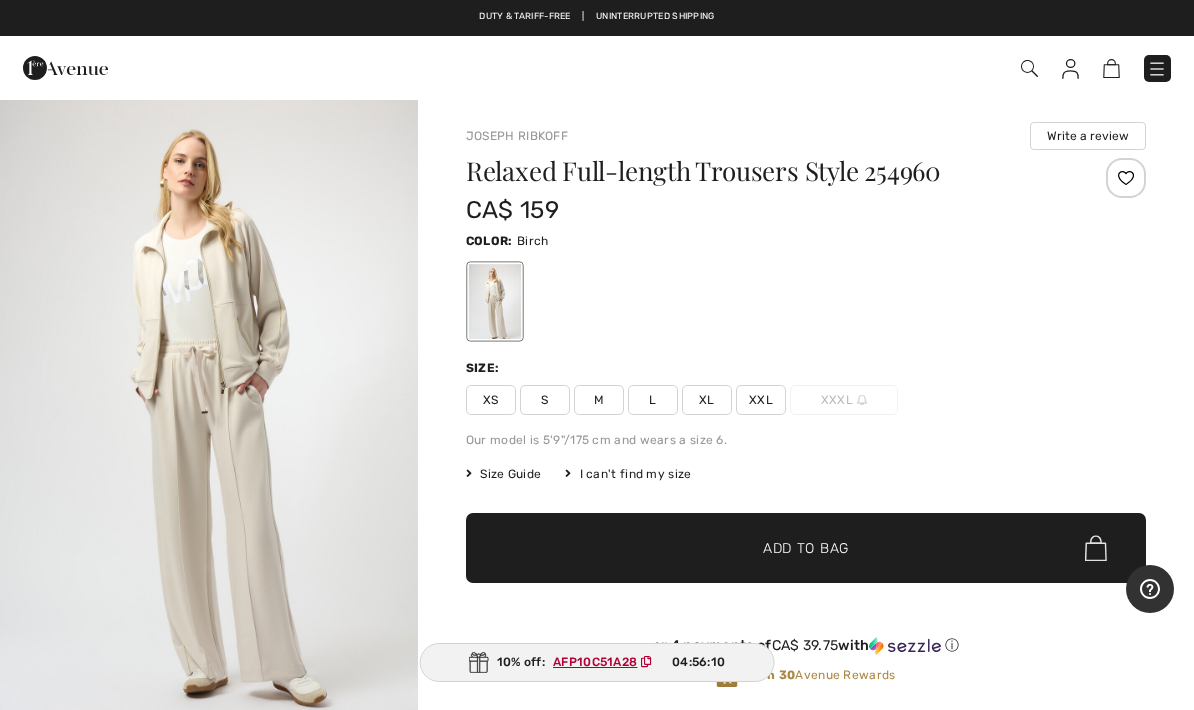 click at bounding box center (1070, 69) 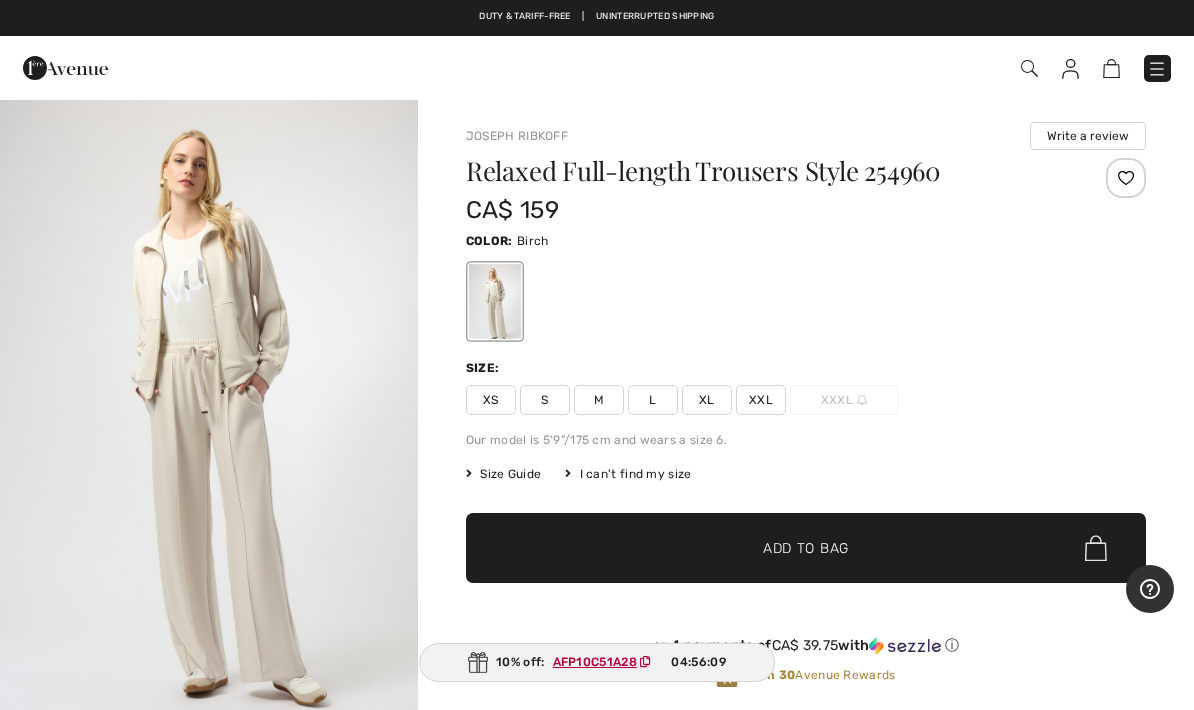 click at bounding box center [1070, 69] 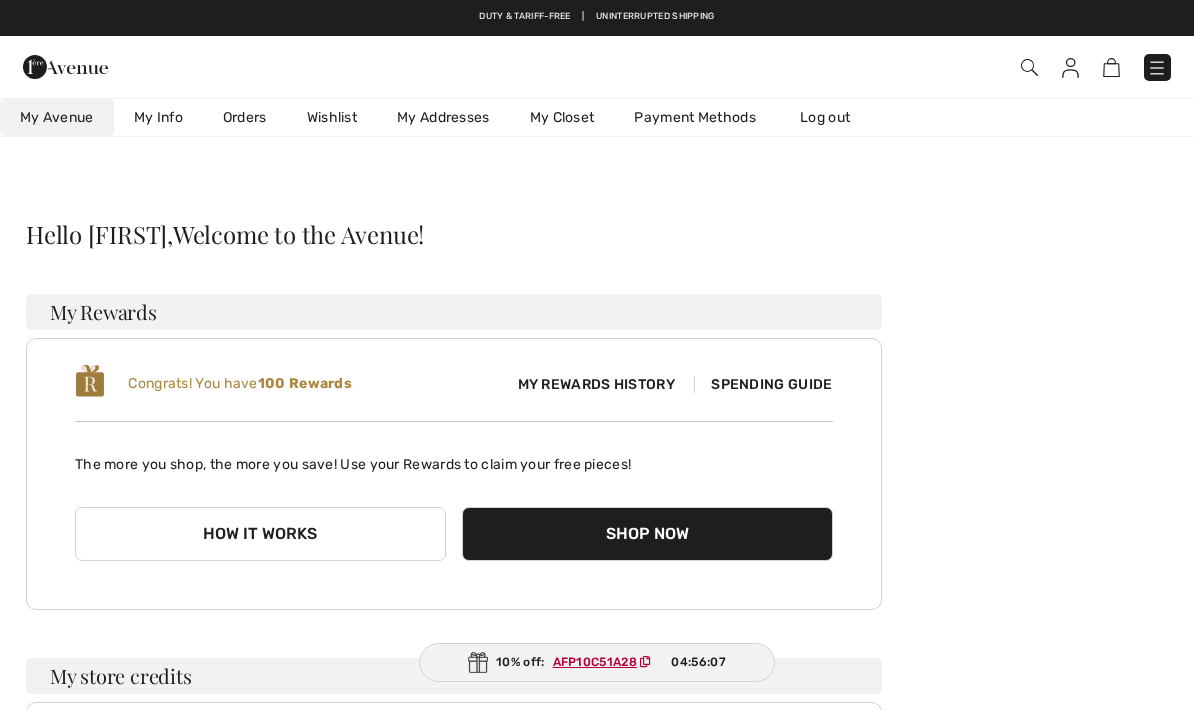 scroll, scrollTop: 0, scrollLeft: 0, axis: both 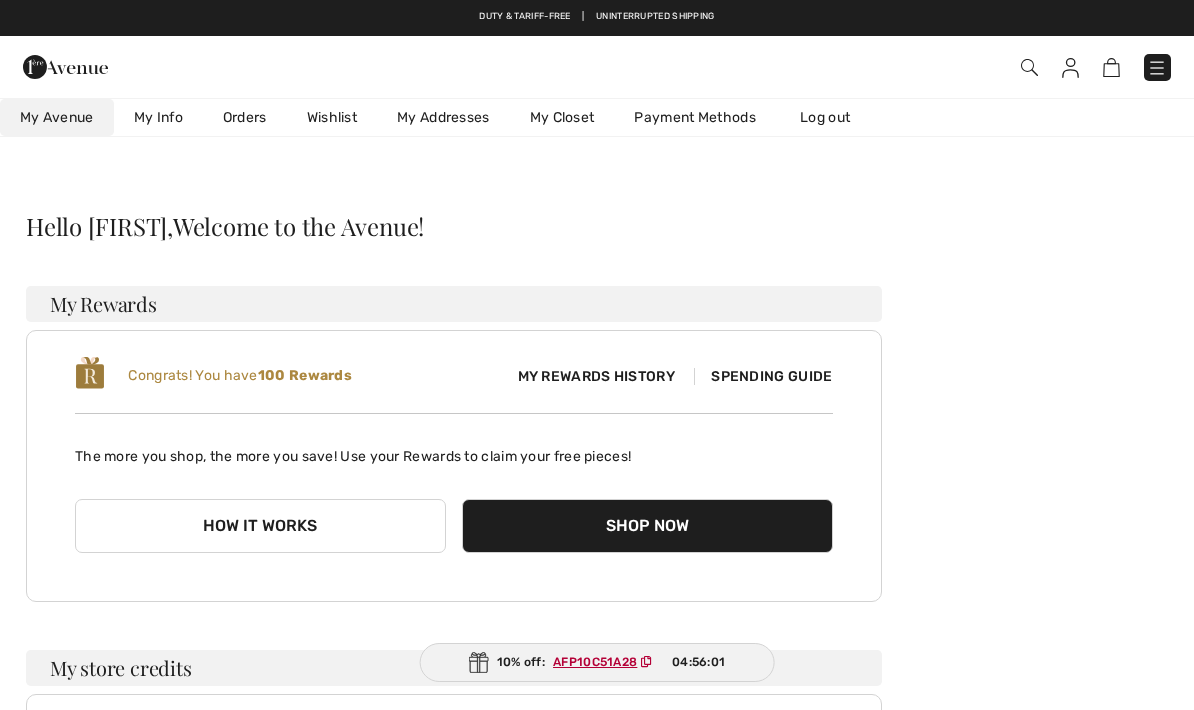 click on "My Addresses" at bounding box center (443, 117) 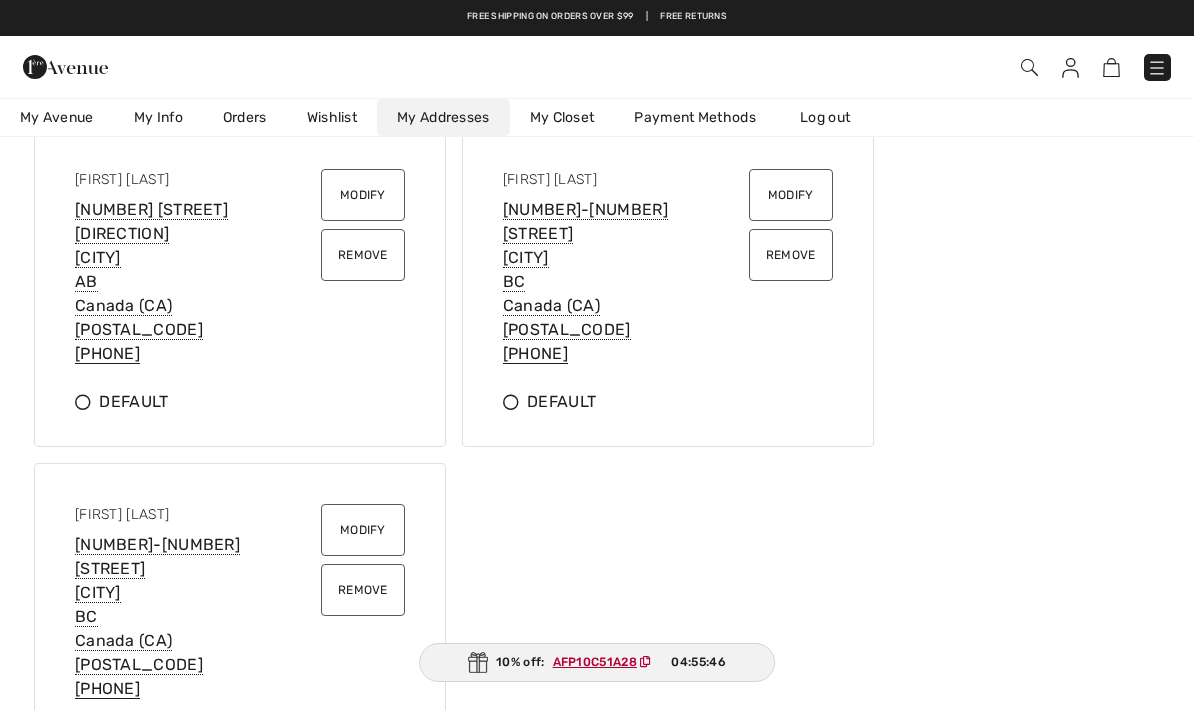 scroll, scrollTop: 0, scrollLeft: 0, axis: both 